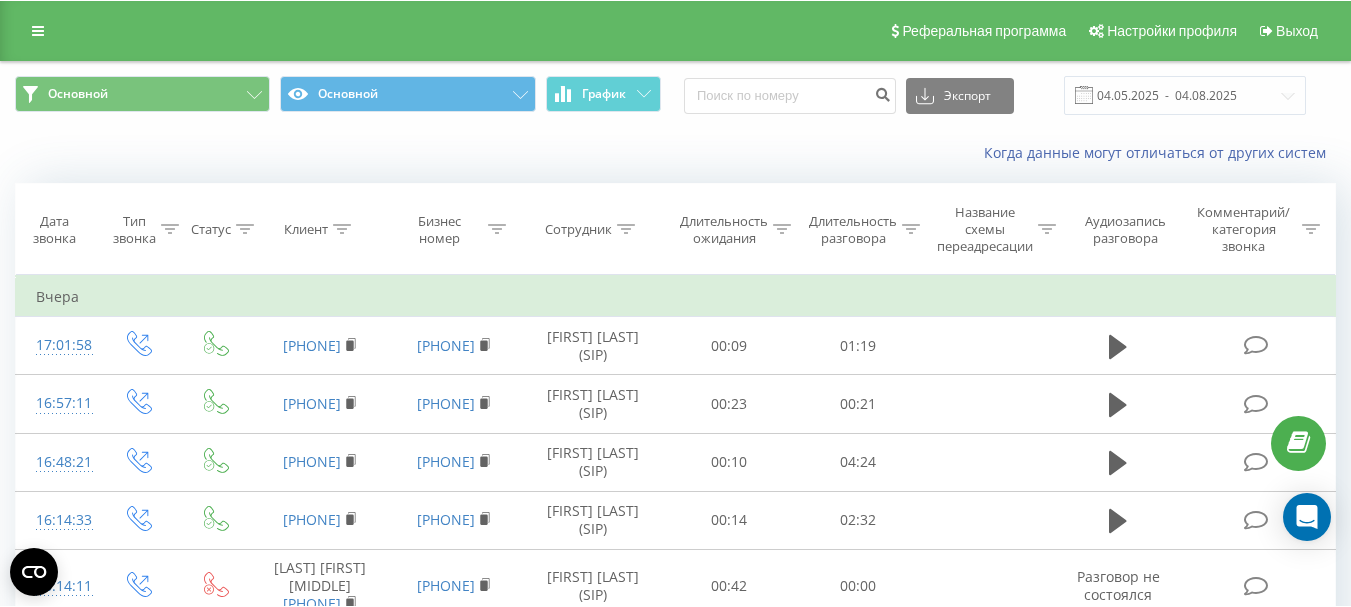 scroll, scrollTop: 0, scrollLeft: 0, axis: both 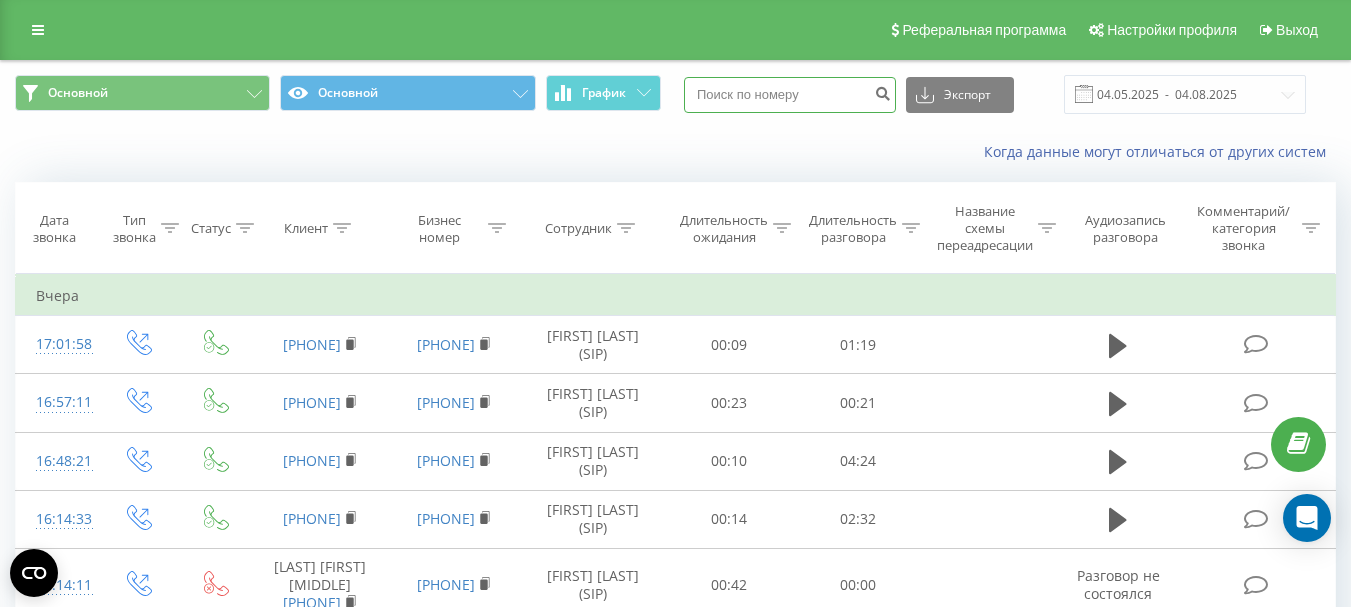 click at bounding box center [790, 95] 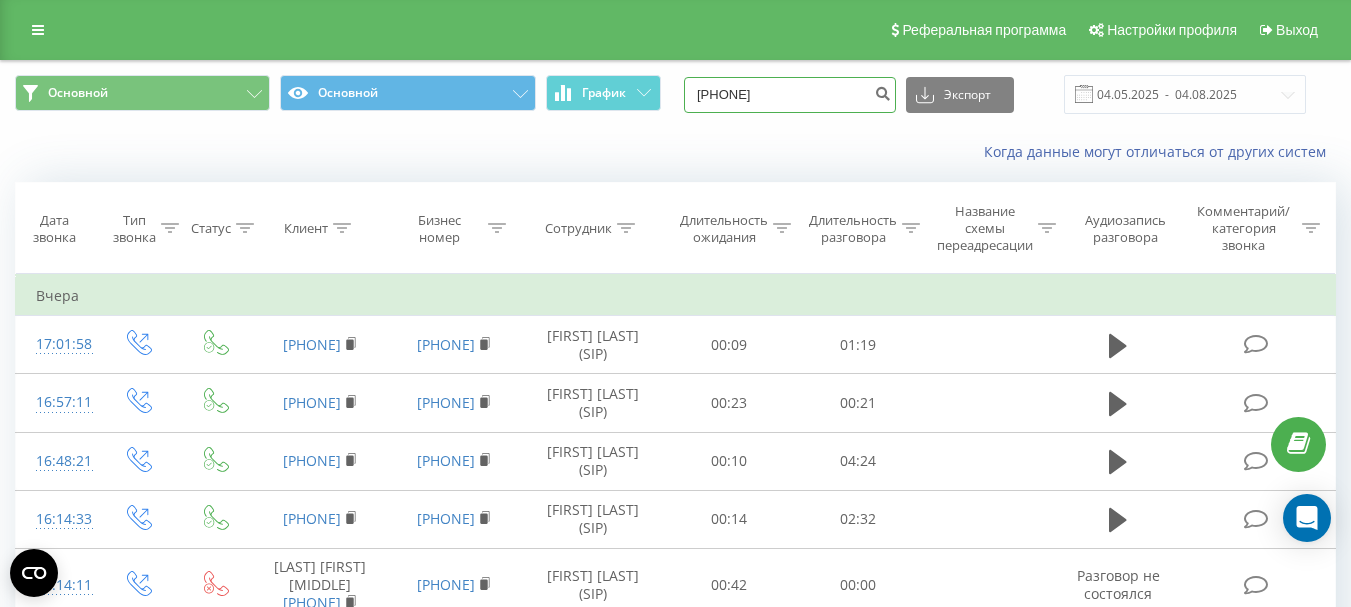 type on "380504565359" 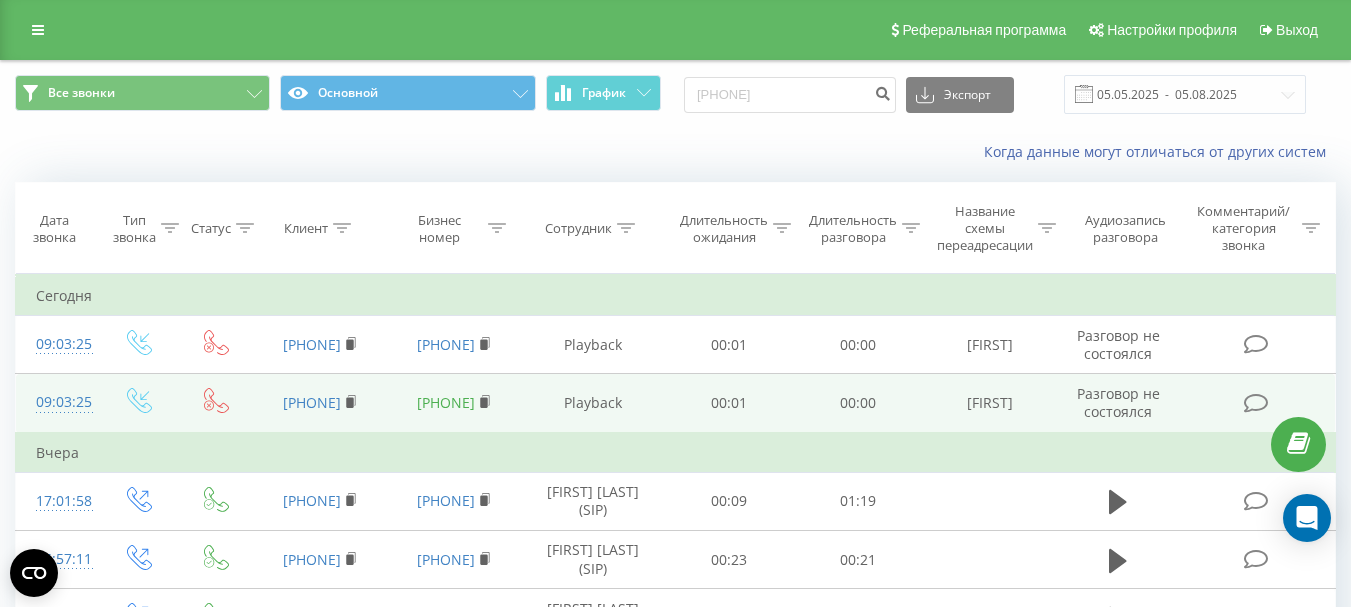 scroll, scrollTop: 0, scrollLeft: 0, axis: both 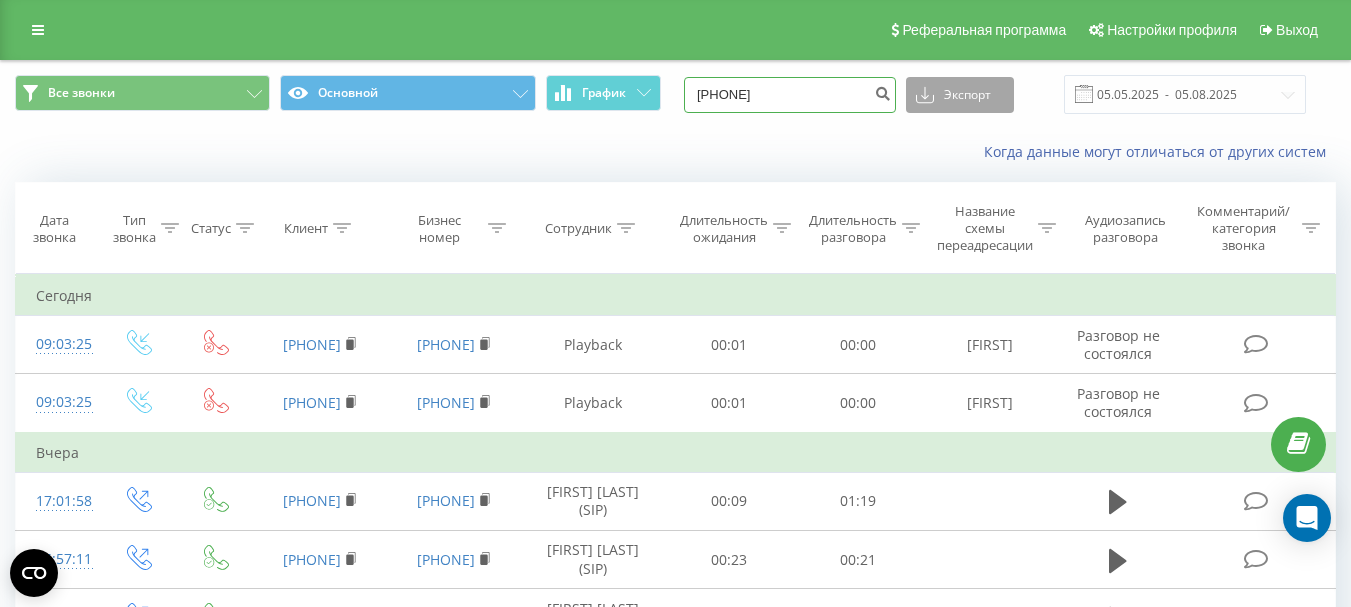 drag, startPoint x: 740, startPoint y: 94, endPoint x: 942, endPoint y: 106, distance: 202.35612 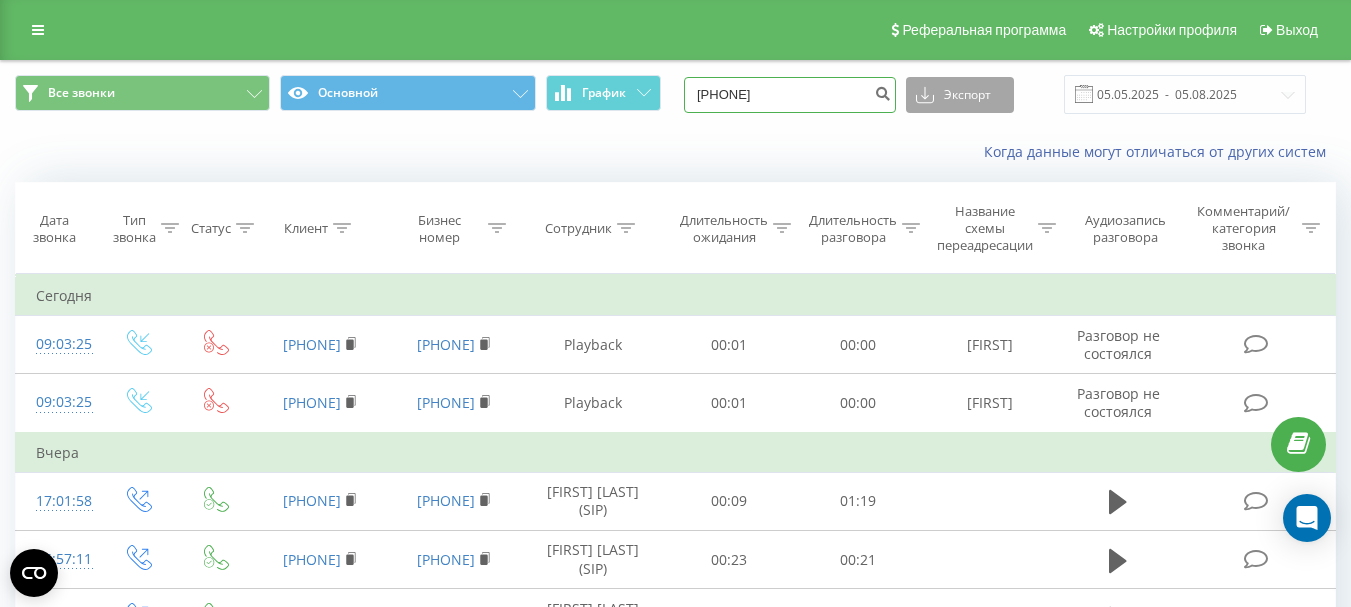 type on "[PHONE]" 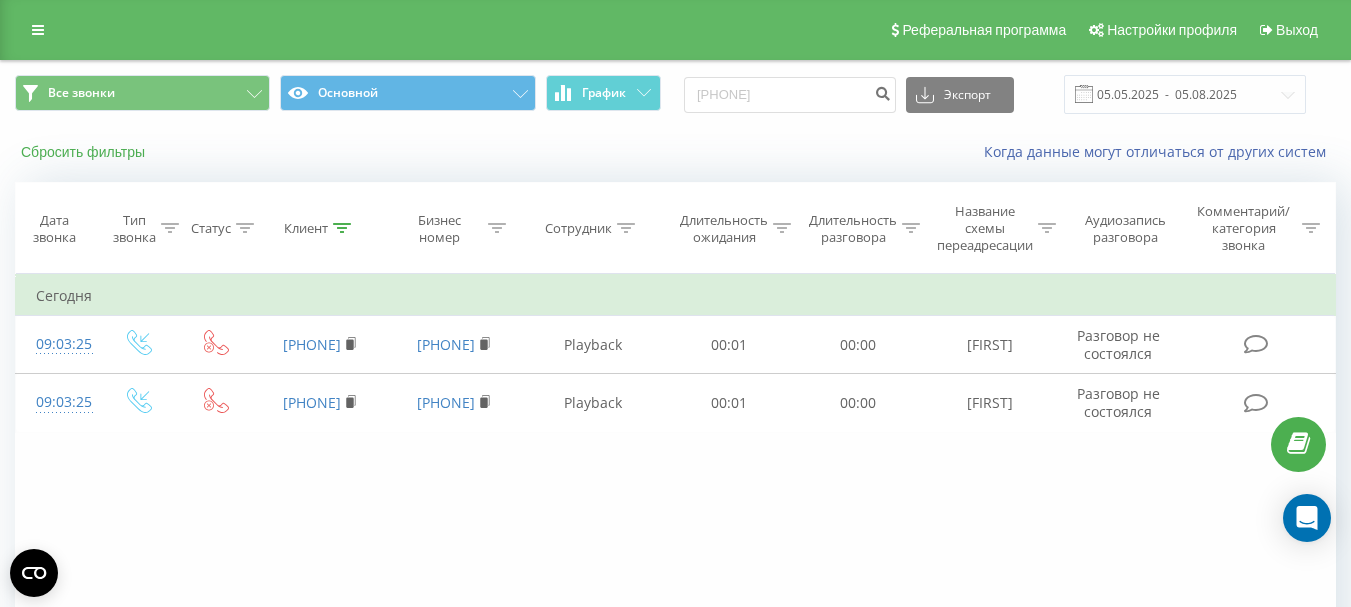scroll, scrollTop: 0, scrollLeft: 0, axis: both 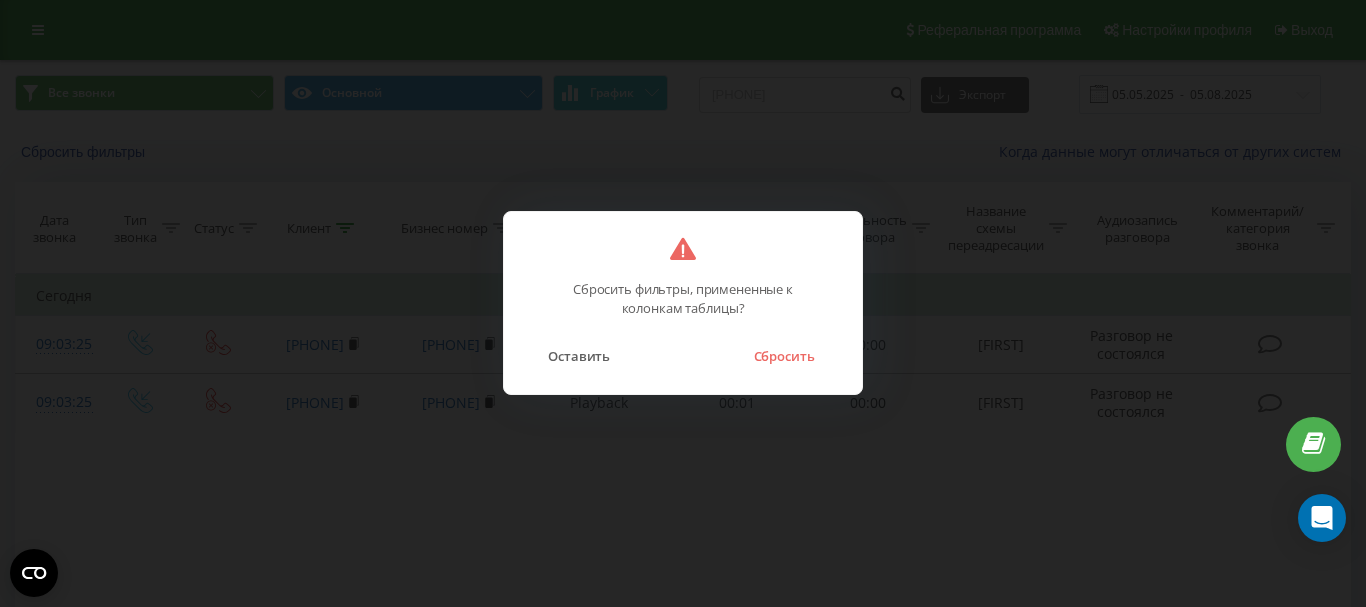 click on "Сбросить" at bounding box center (783, 356) 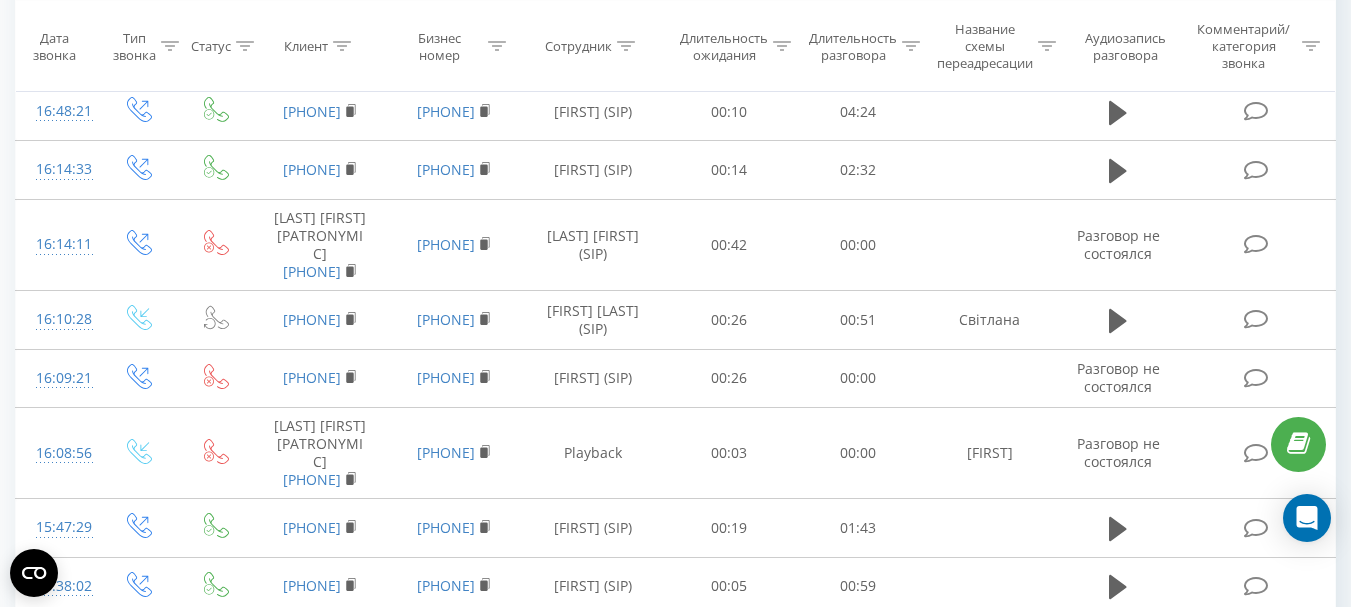 scroll, scrollTop: 0, scrollLeft: 0, axis: both 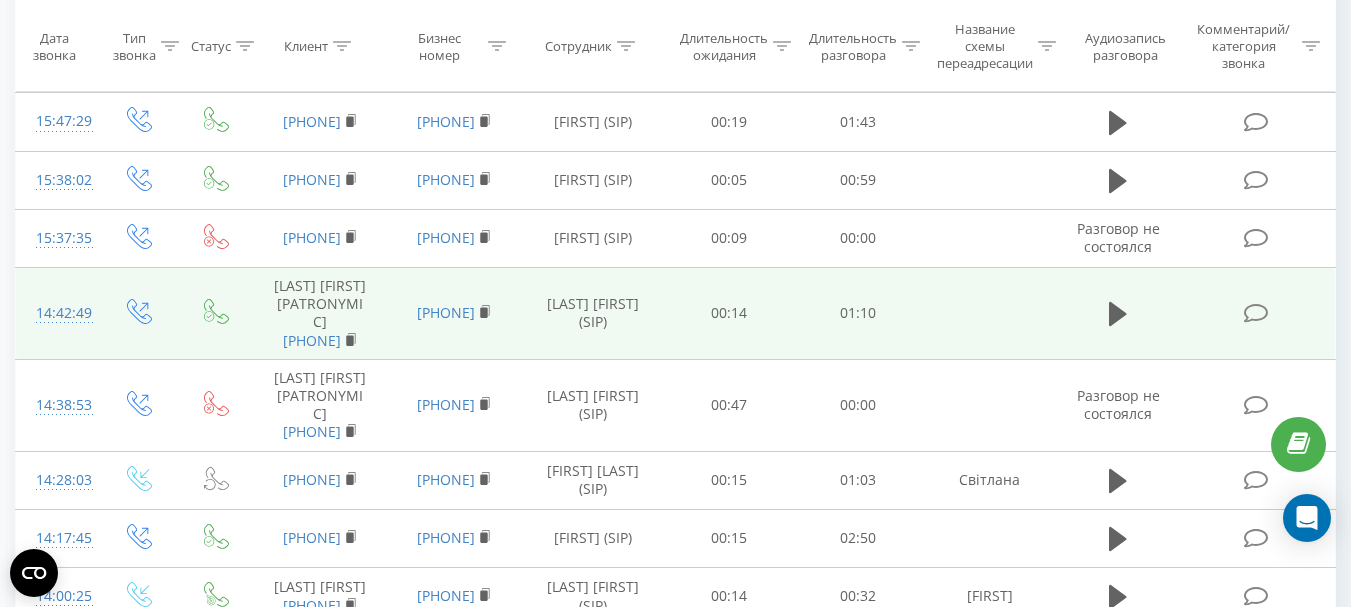 click on "atpost.net.ua Проекты atpost.net.ua Дашборд Центр обращений Журнал звонков Журнал сообщений Отчет о пропущенных необработанных звонках Звонки в реальном времени NEW Аналитика Реферальная программа Настройки профиля Выход Основной Основной График Экспорт .csv .xls .xlsx 05.05.2025  -  05.08.2025 Когда данные могут отличаться от других систем Дата звонка Тип звонка Статус Клиент Бизнес номер Сотрудник Длительность ожидания Длительность разговора Название схемы переадресации Аудиозапись разговора Комментарий/категория звонка Фильтровать по условию Равно Введите значение" at bounding box center (675, -609) 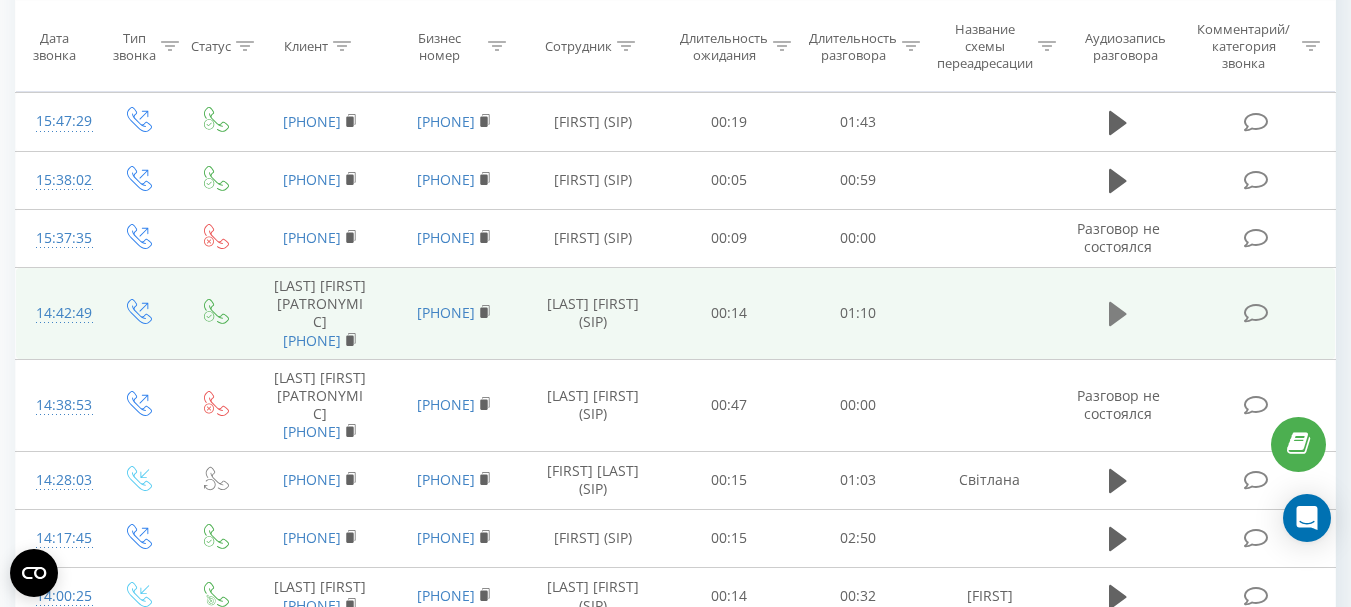 click 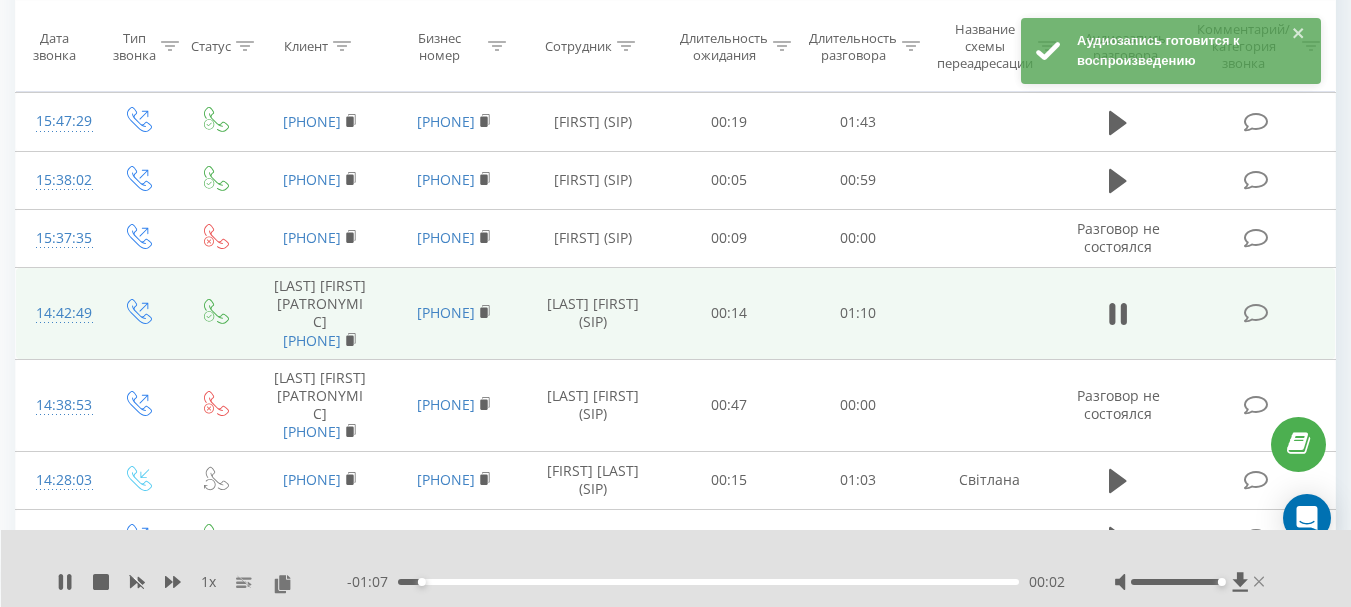 click 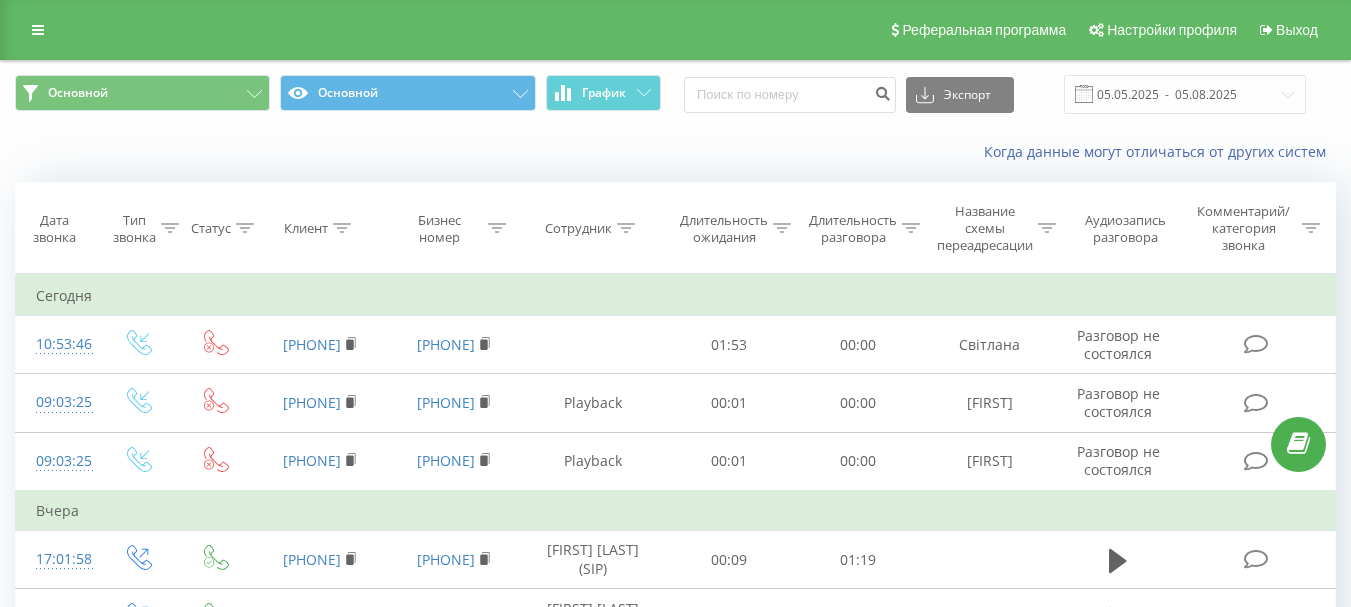 scroll, scrollTop: 0, scrollLeft: 0, axis: both 